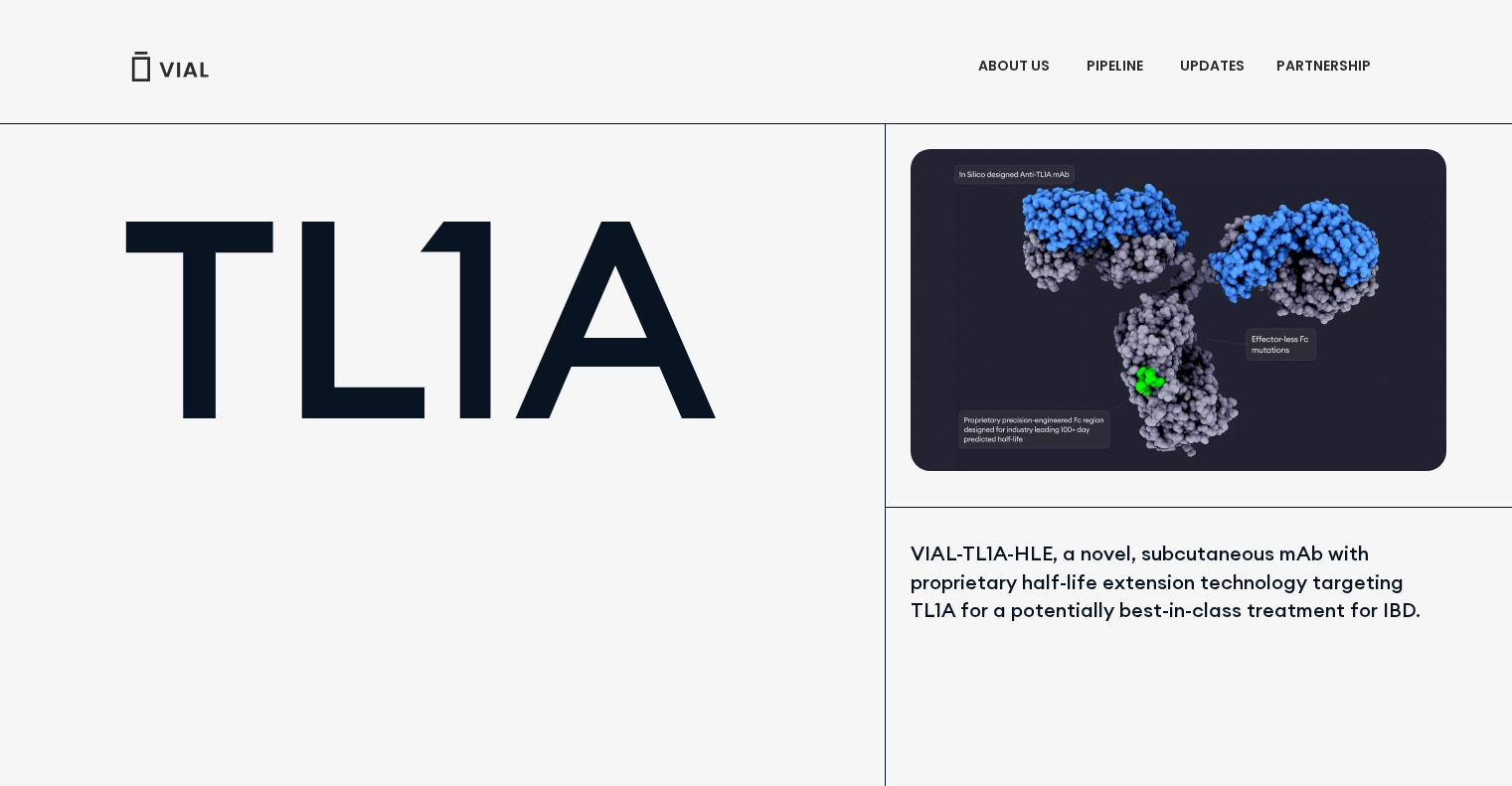 scroll, scrollTop: 0, scrollLeft: 0, axis: both 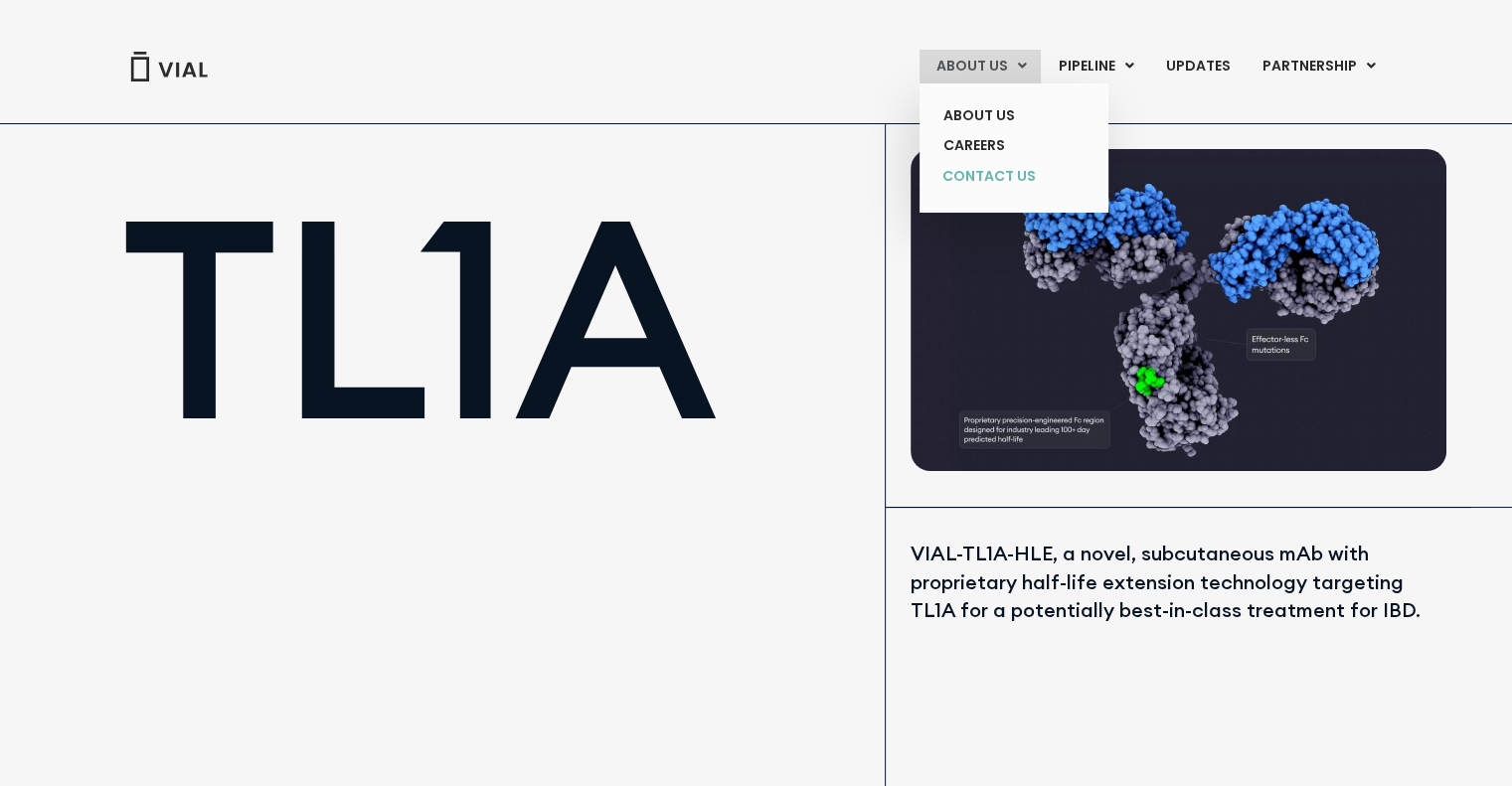 click on "Contact Us" at bounding box center [999, 177] 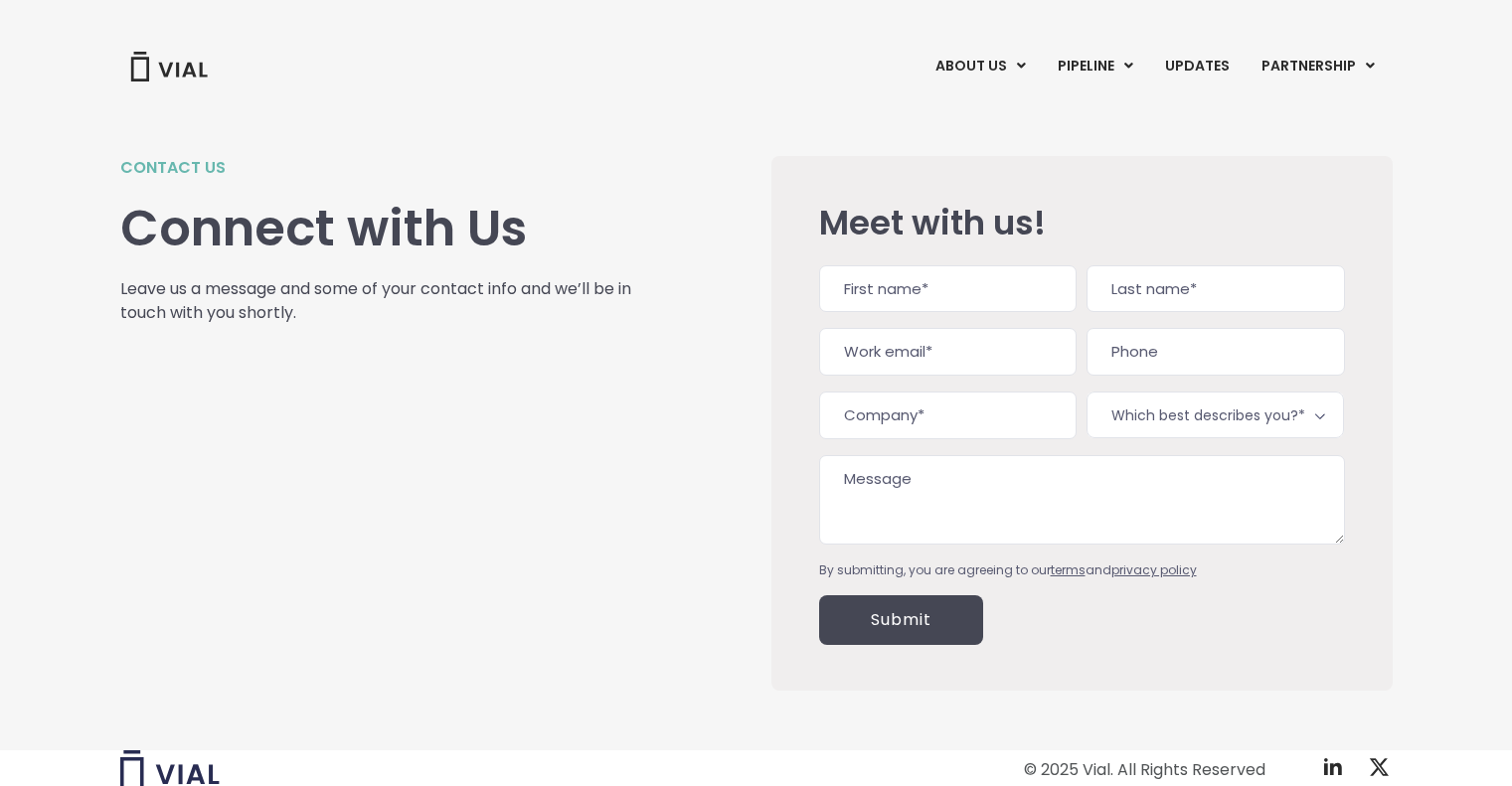 scroll, scrollTop: 0, scrollLeft: 0, axis: both 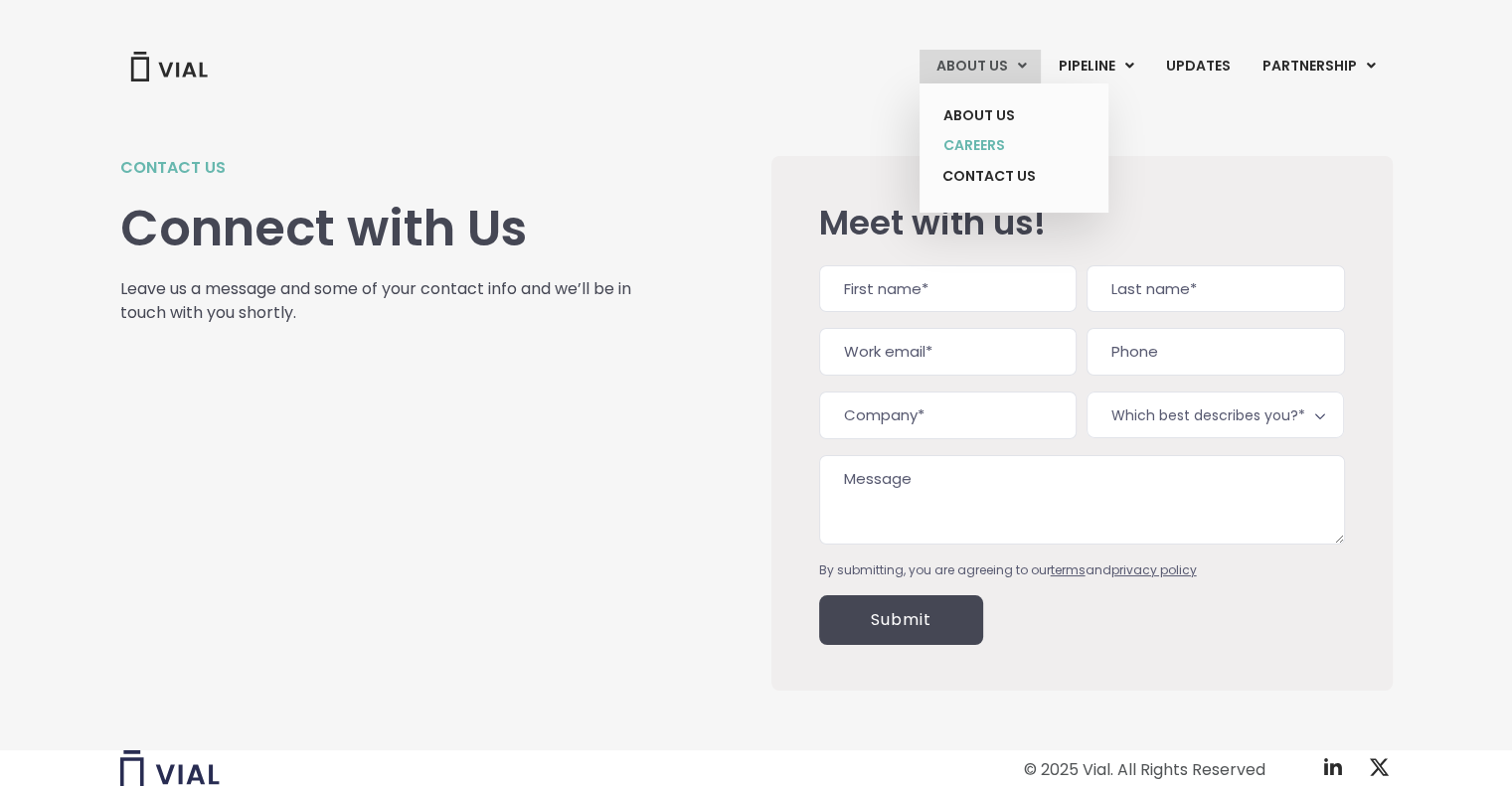 click on "Careers" at bounding box center (999, 145) 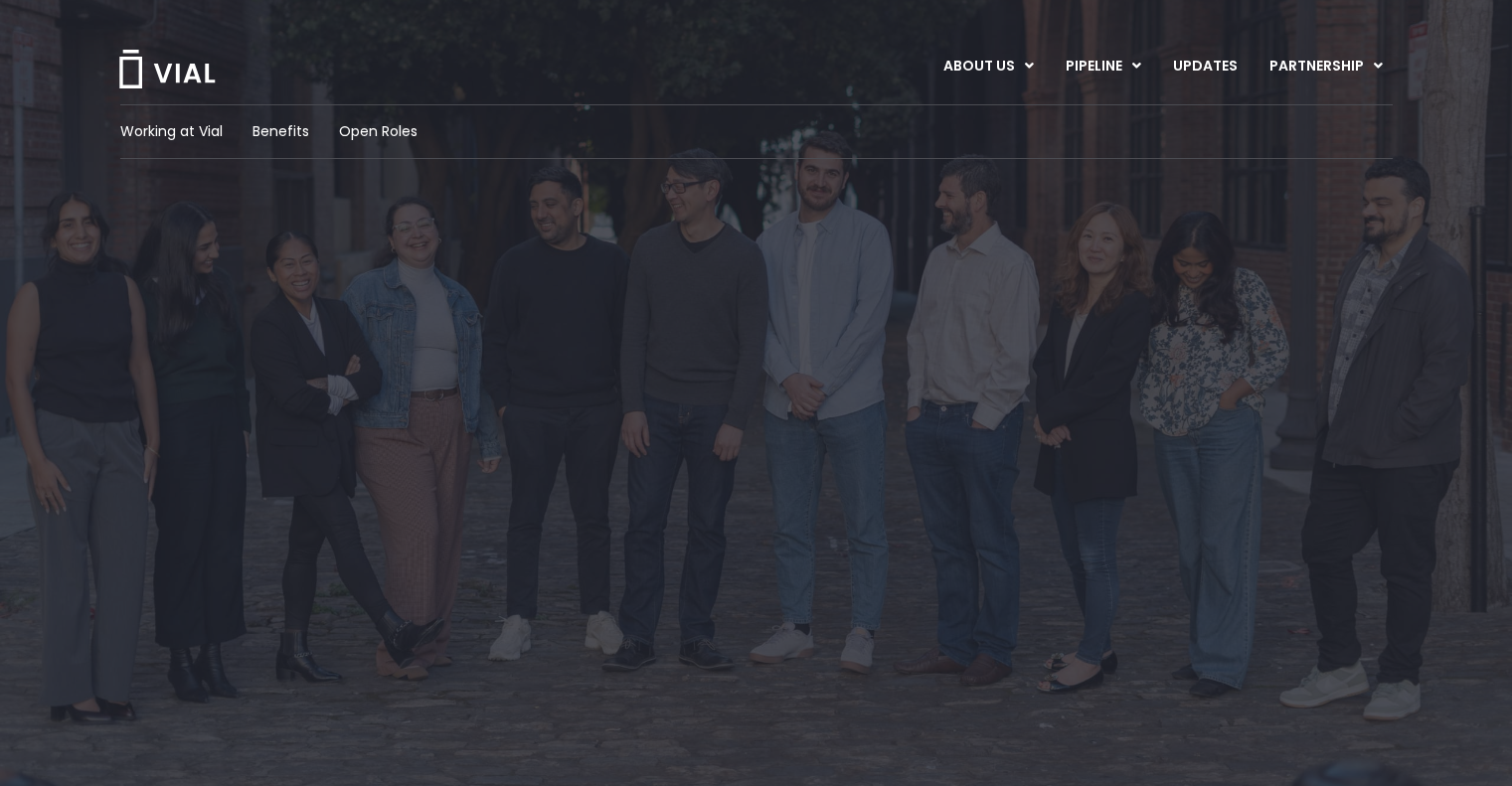 scroll, scrollTop: 0, scrollLeft: 0, axis: both 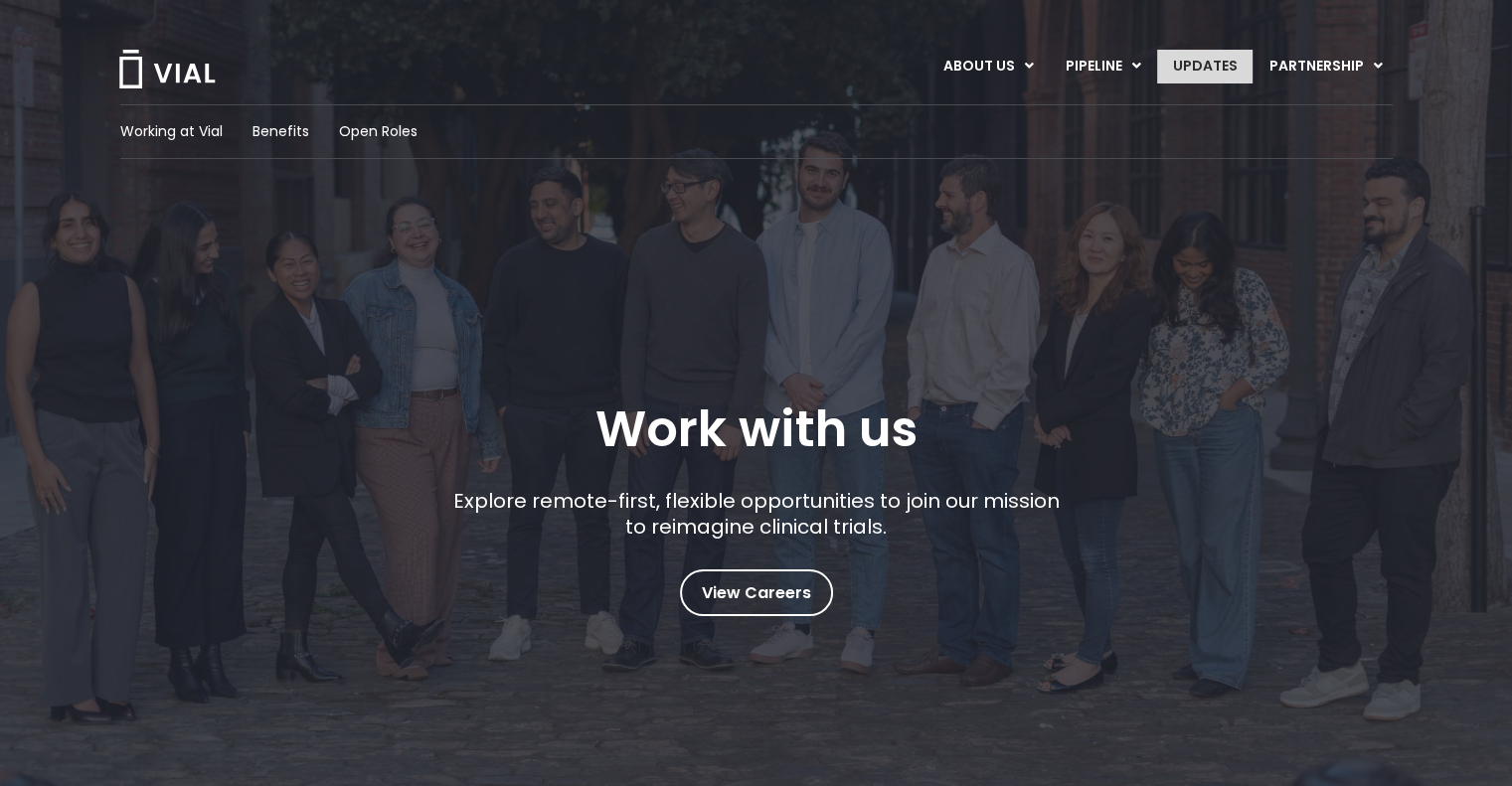 click on "Updates" at bounding box center [1205, 67] 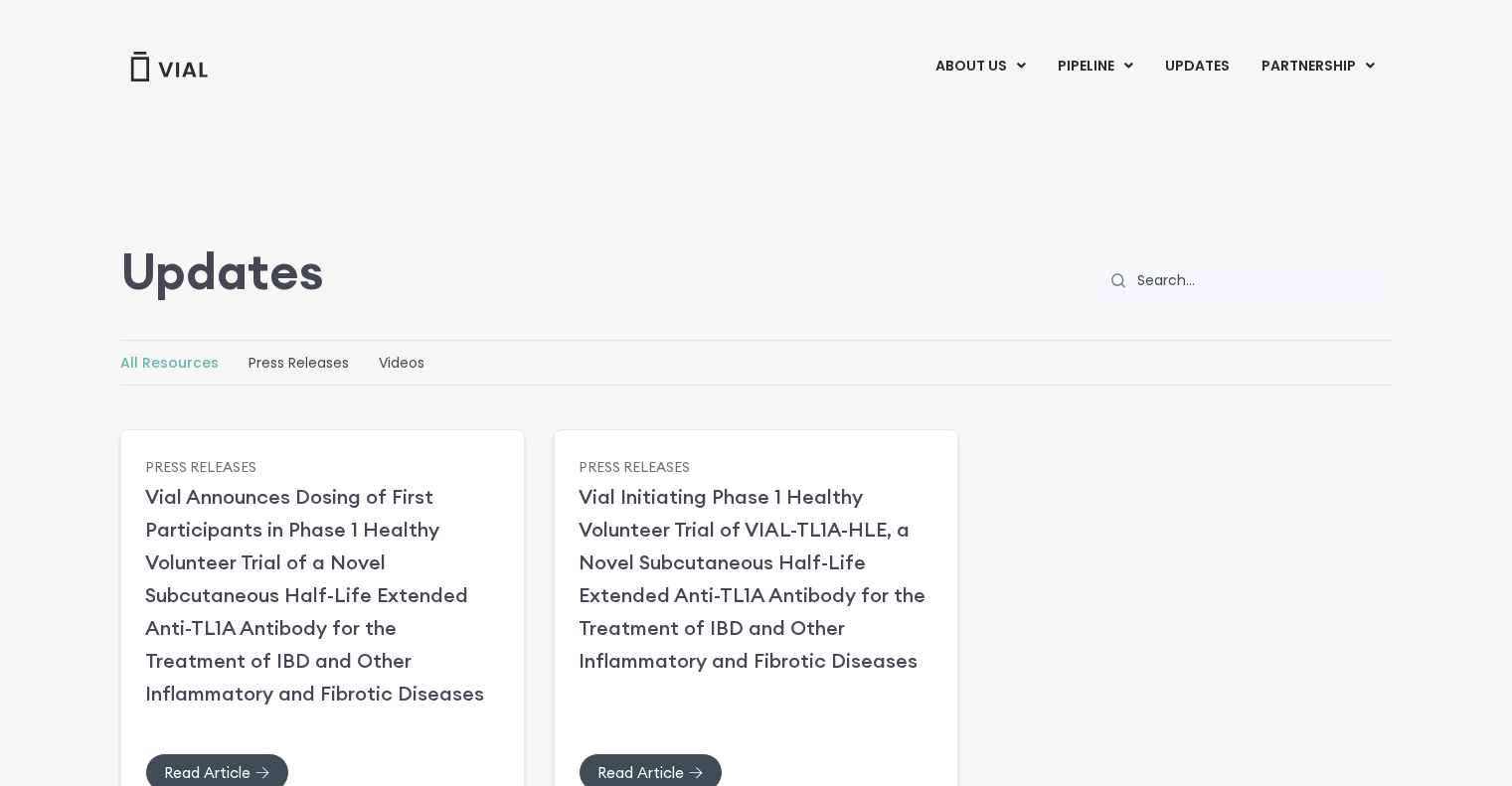 scroll, scrollTop: 0, scrollLeft: 0, axis: both 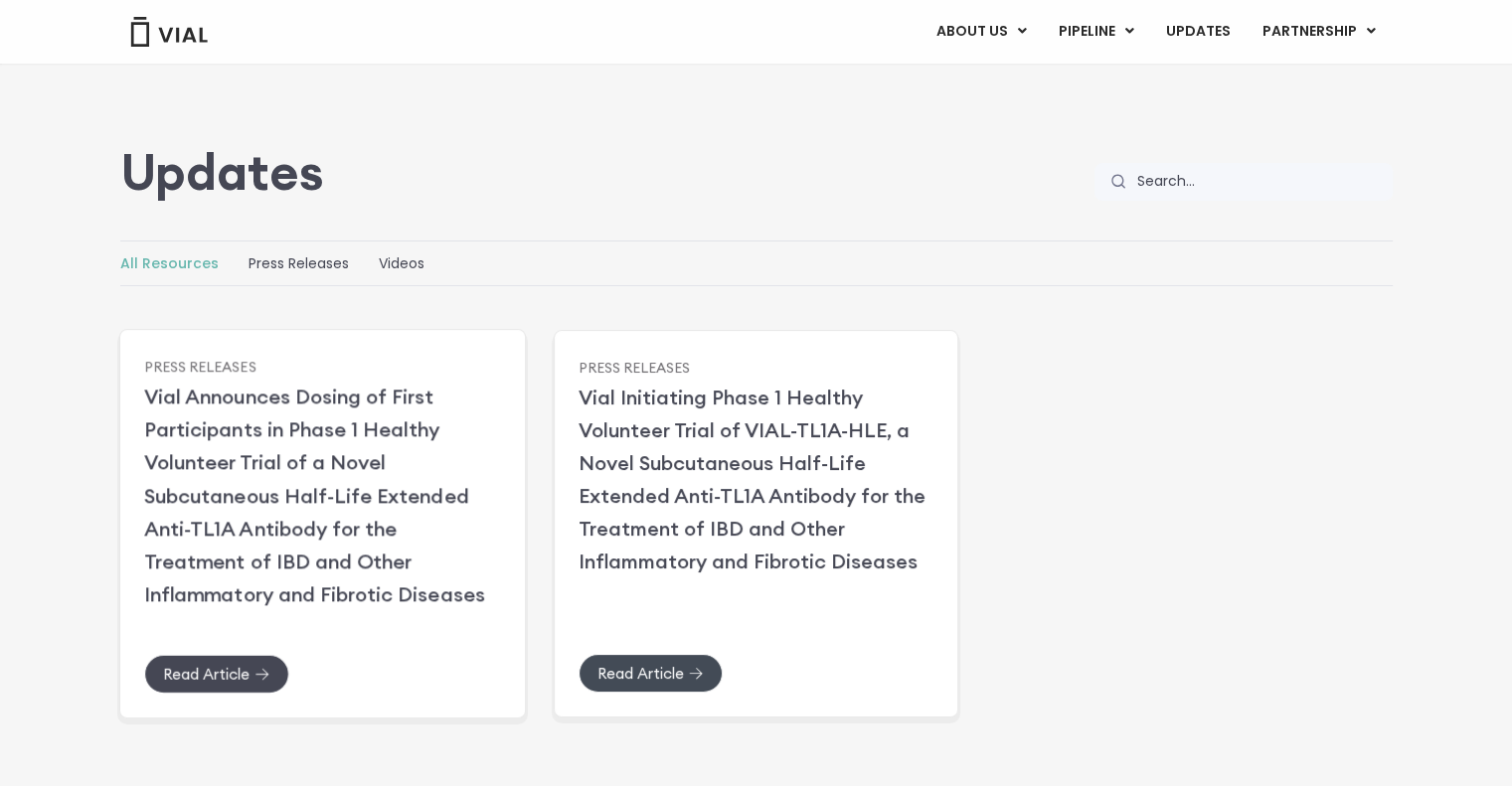 click on "Read Article" 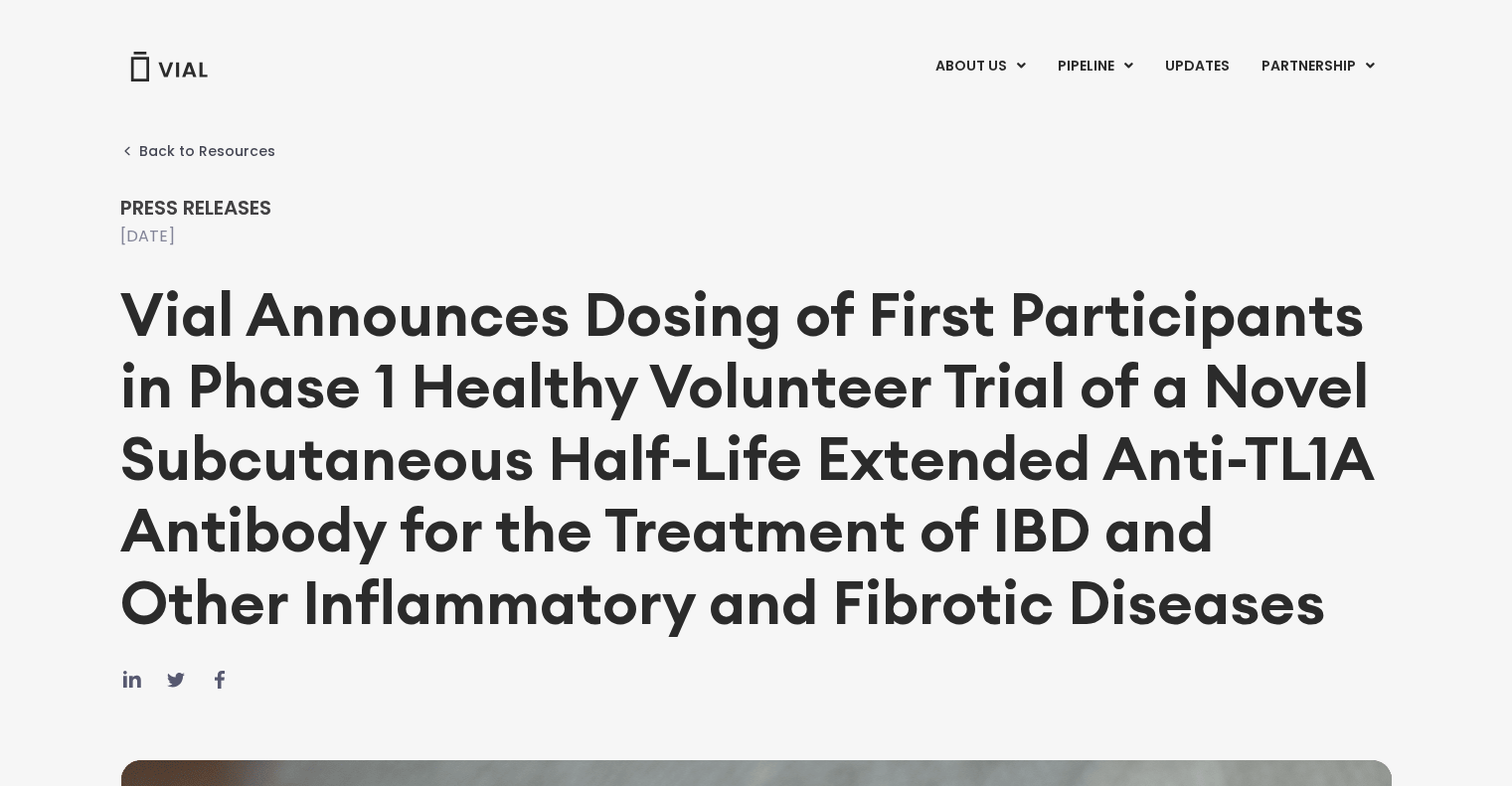 scroll, scrollTop: 0, scrollLeft: 0, axis: both 